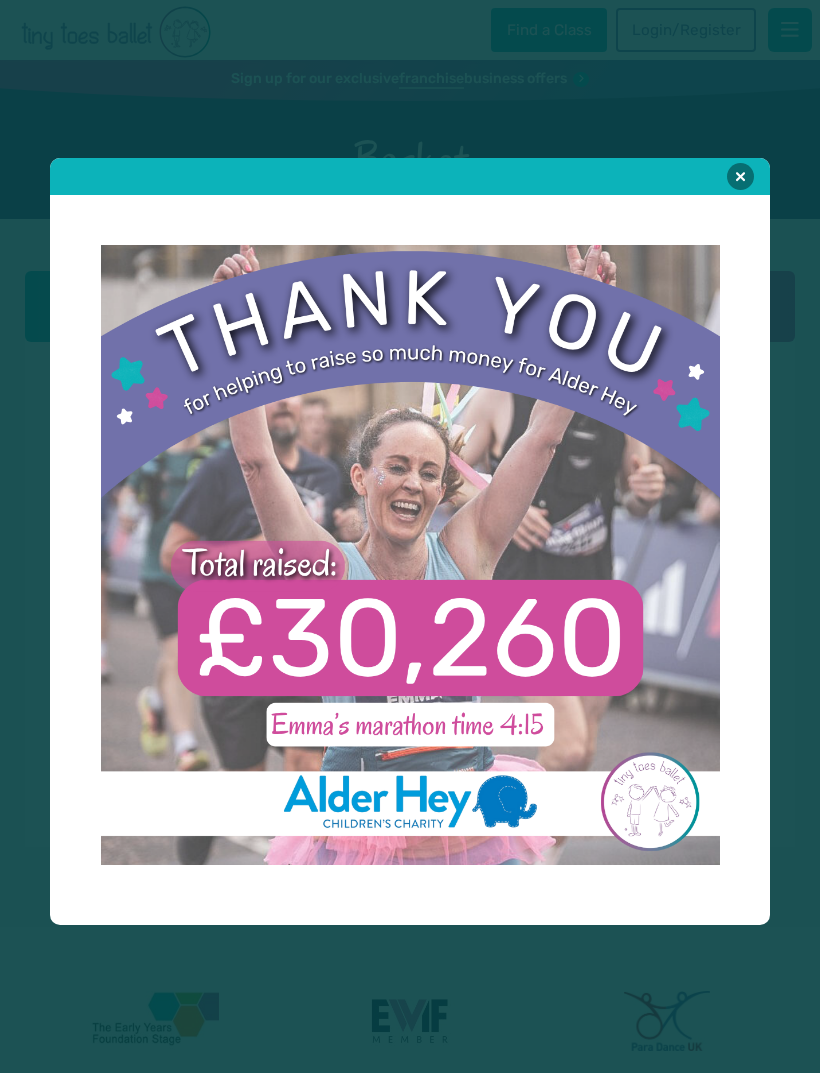 scroll, scrollTop: 0, scrollLeft: 0, axis: both 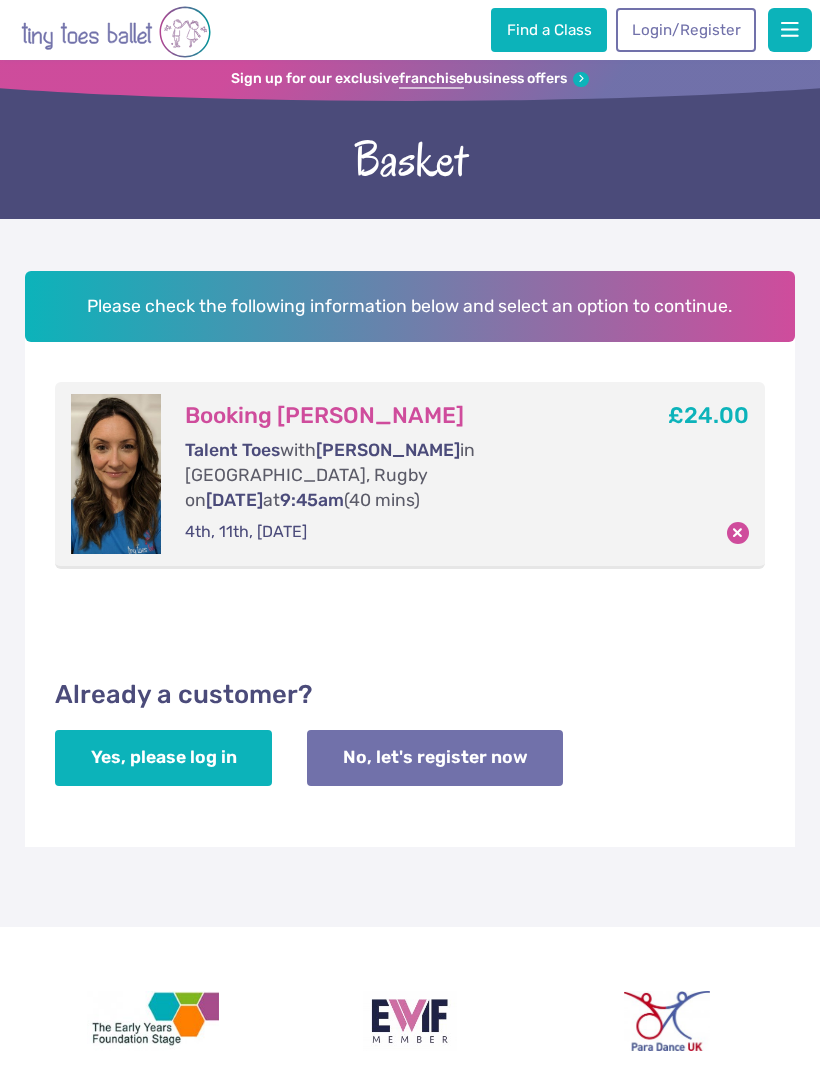 click on "No, let's register now" at bounding box center [435, 758] 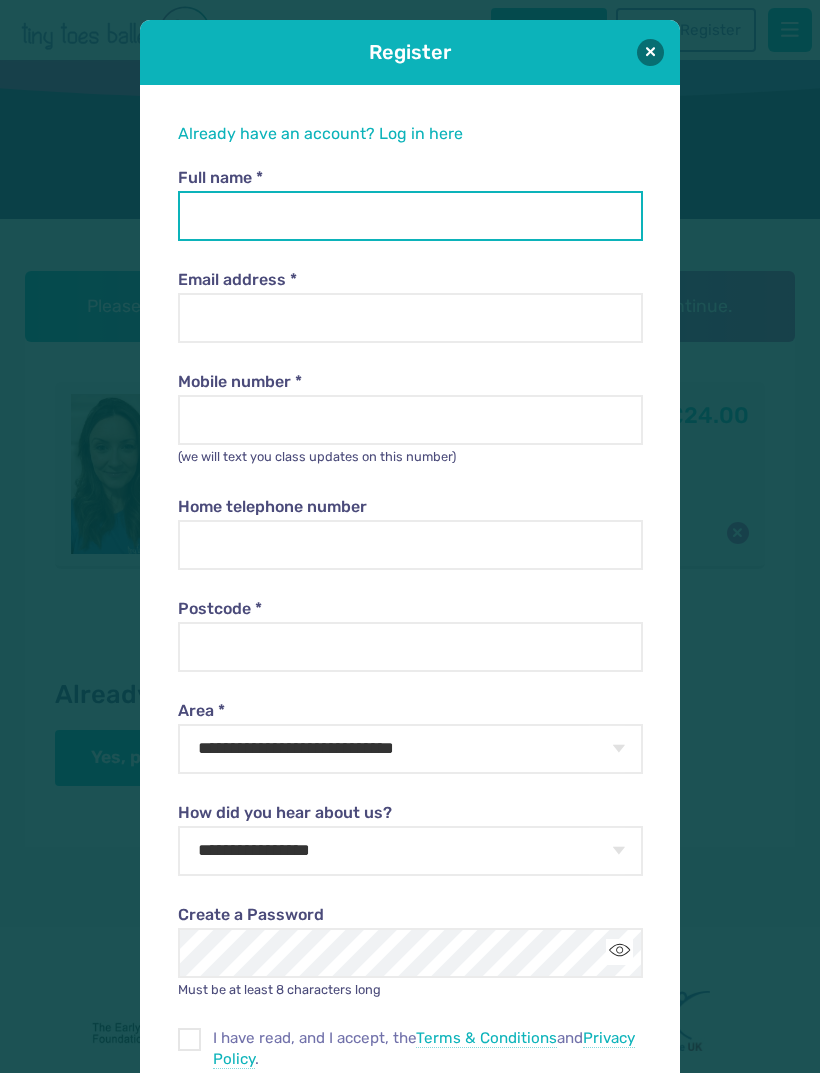 click on "Full name *" at bounding box center (410, 216) 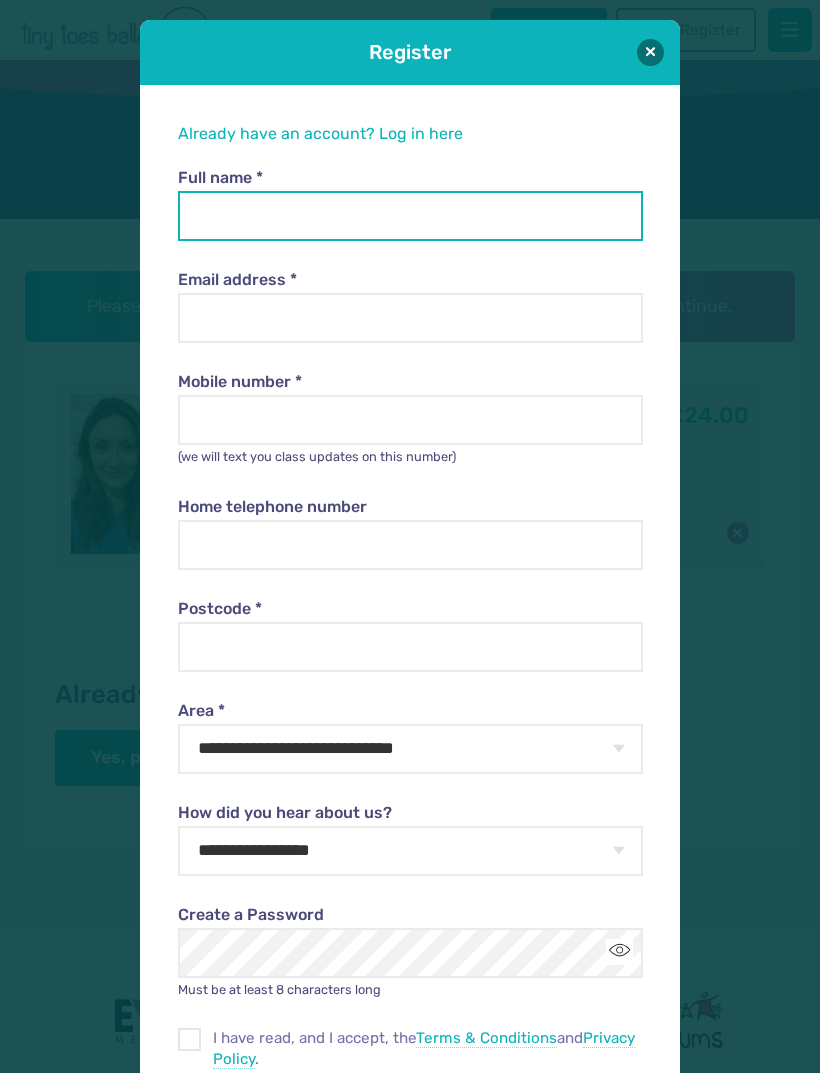 scroll, scrollTop: 0, scrollLeft: 0, axis: both 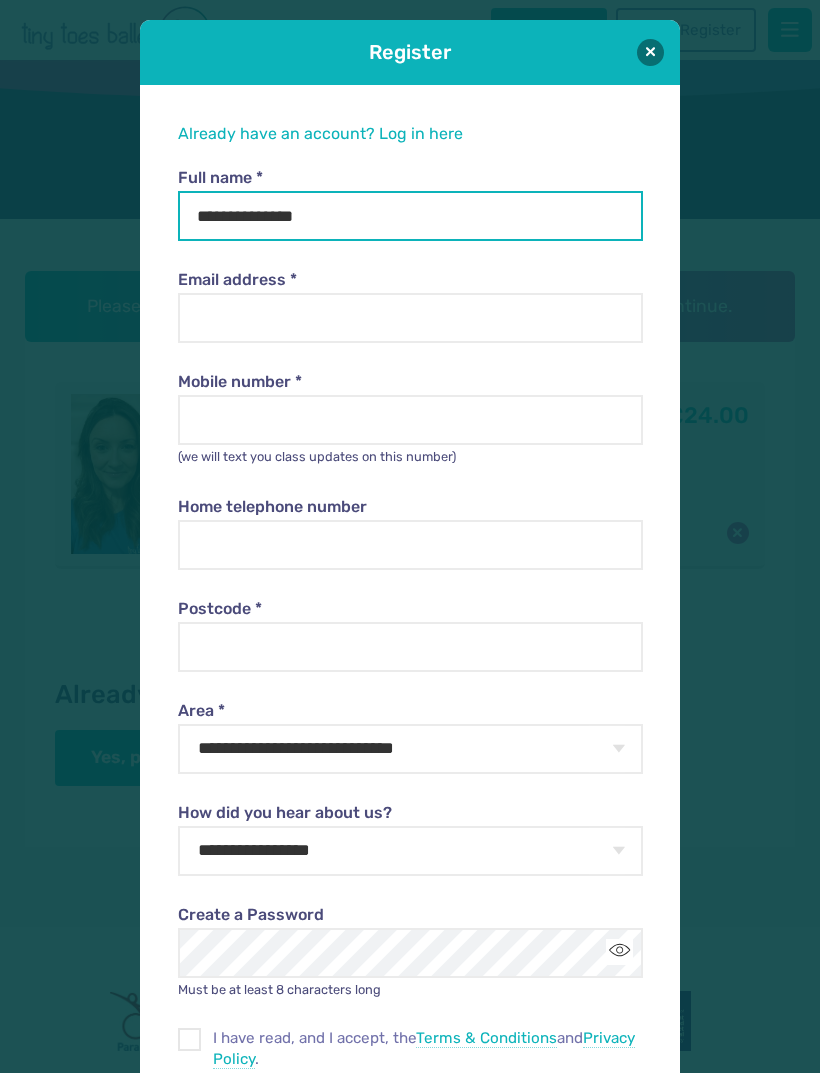 type on "**********" 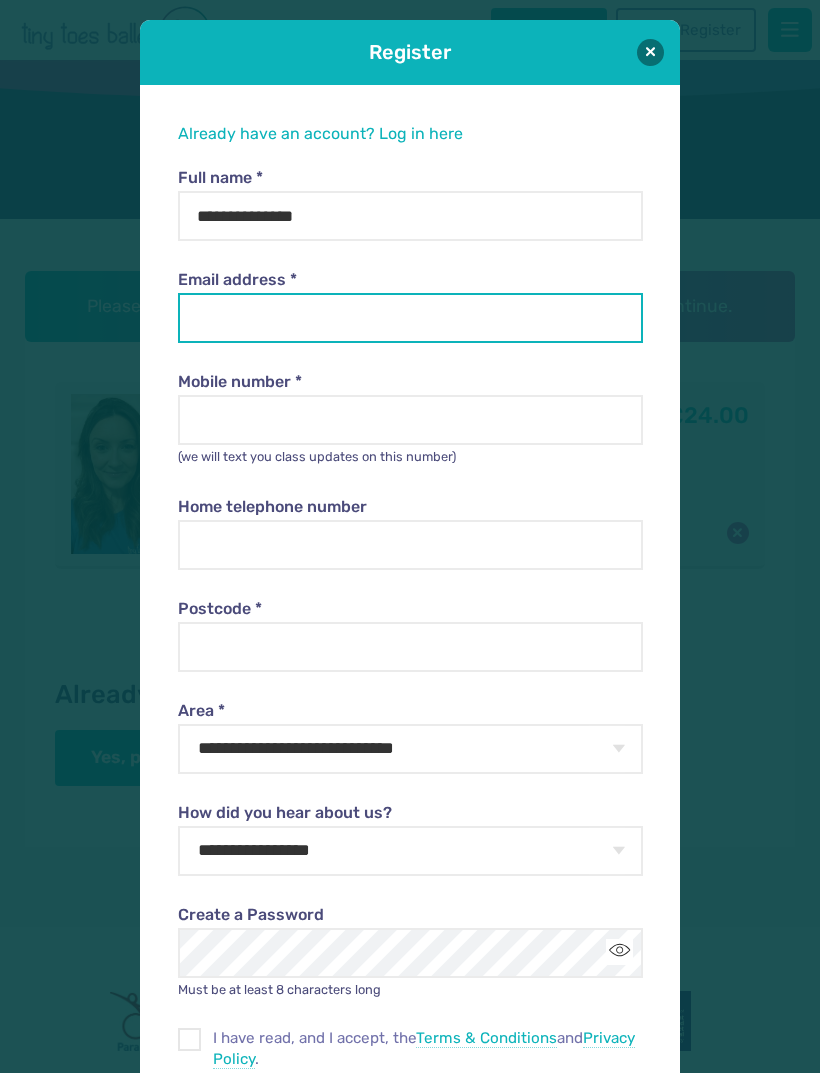 click on "Email address *" at bounding box center [410, 318] 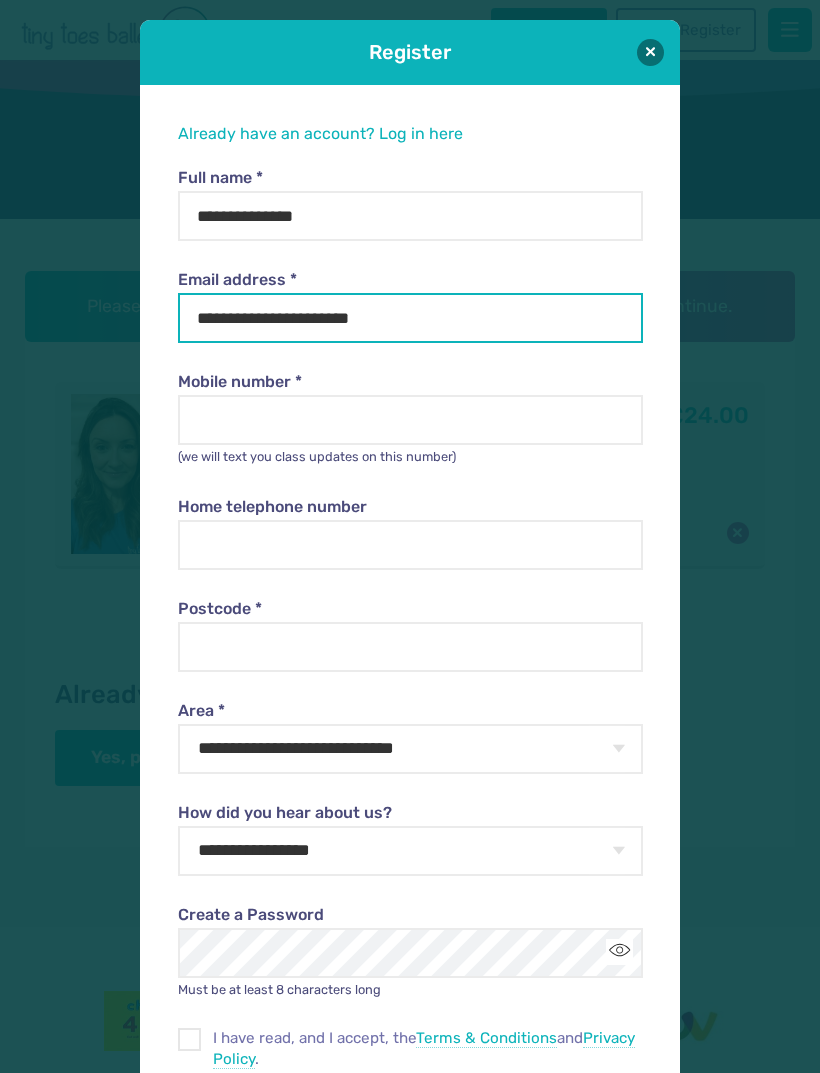 type on "**********" 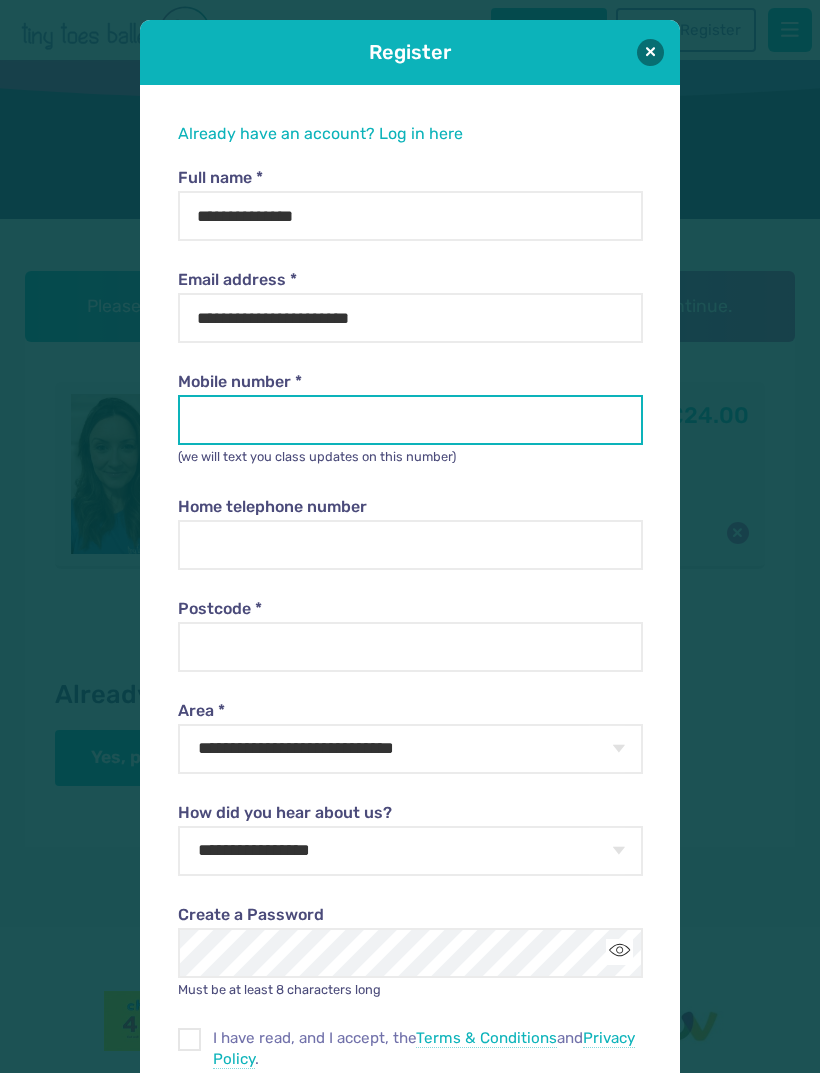 click on "Mobile number *" at bounding box center (410, 420) 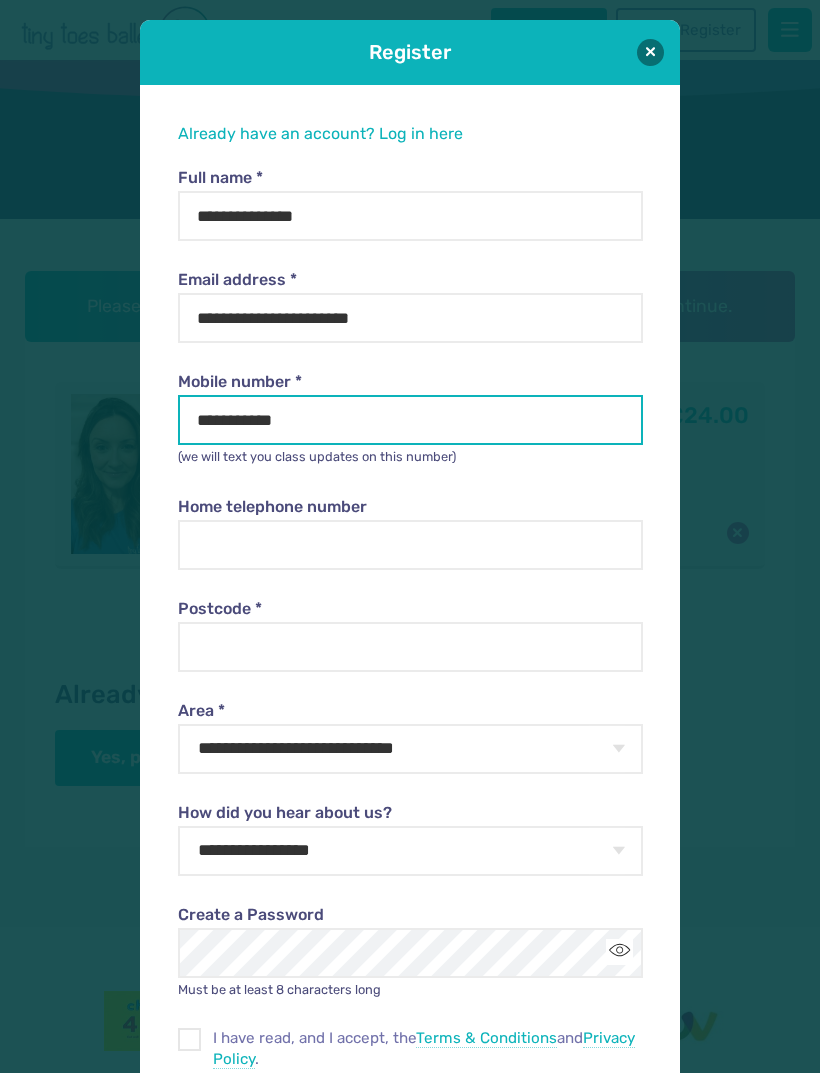 type on "**********" 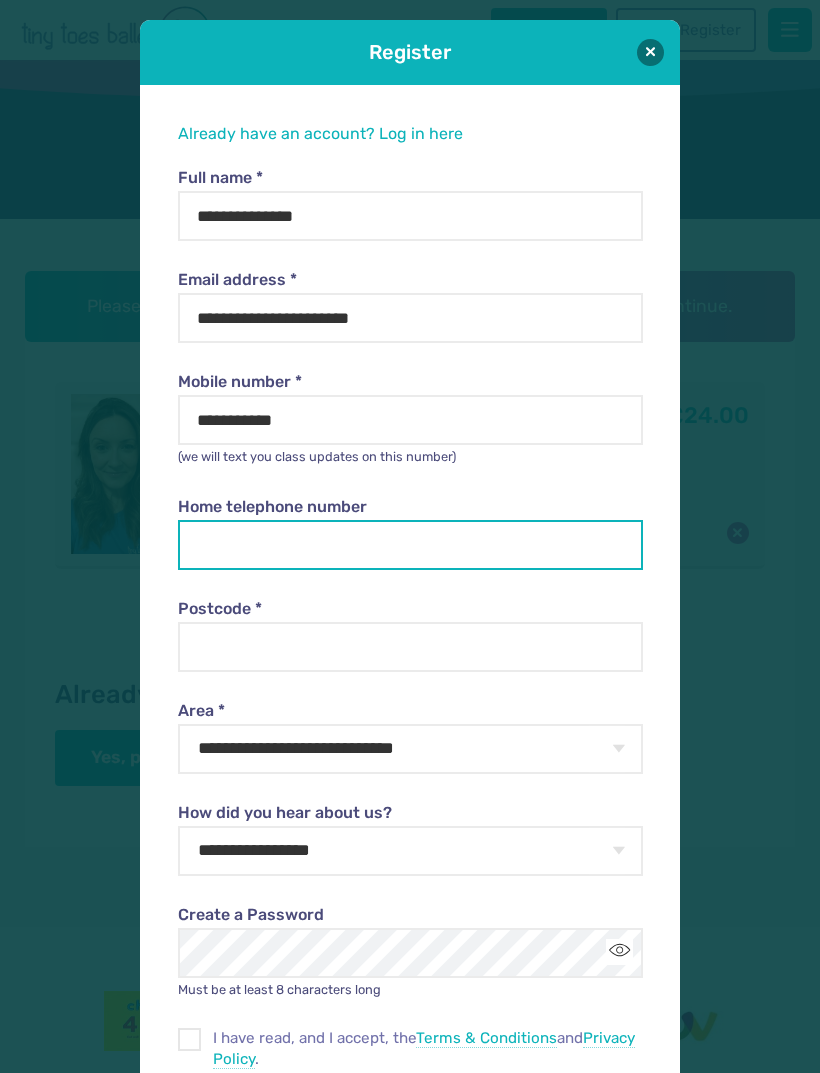 click on "Home telephone number" at bounding box center (410, 545) 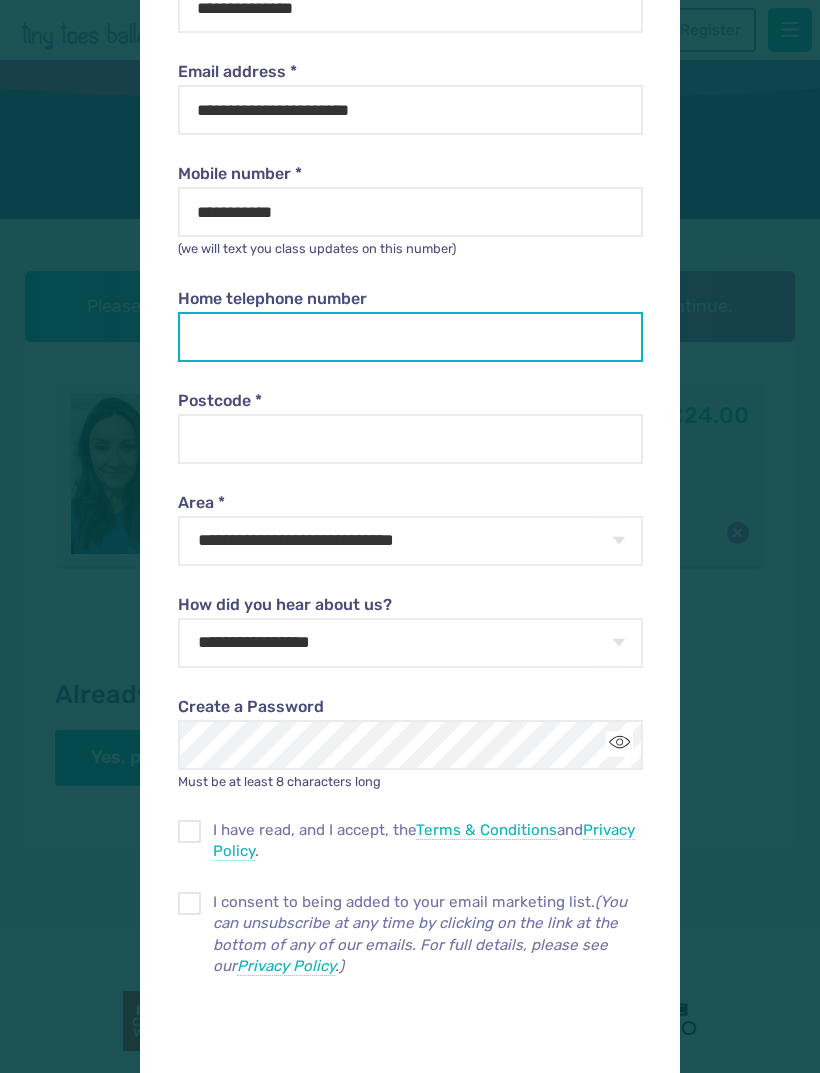 scroll, scrollTop: 284, scrollLeft: 0, axis: vertical 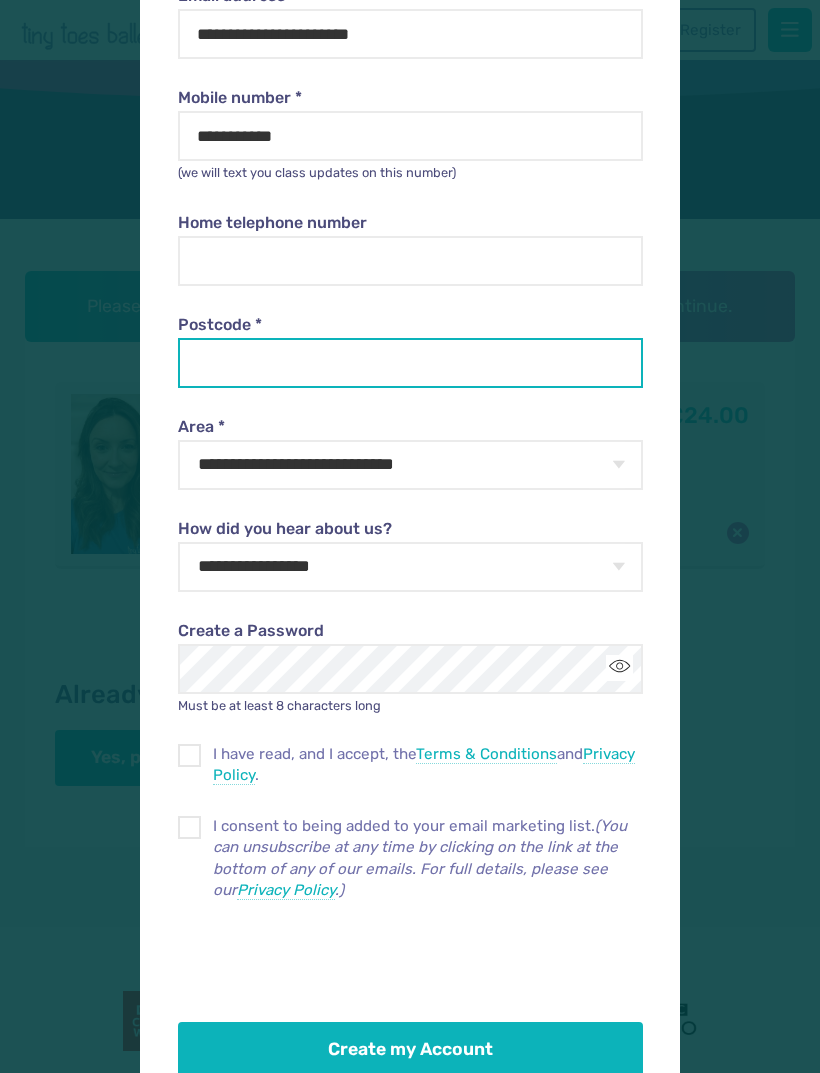 click on "Postcode *" at bounding box center [410, 363] 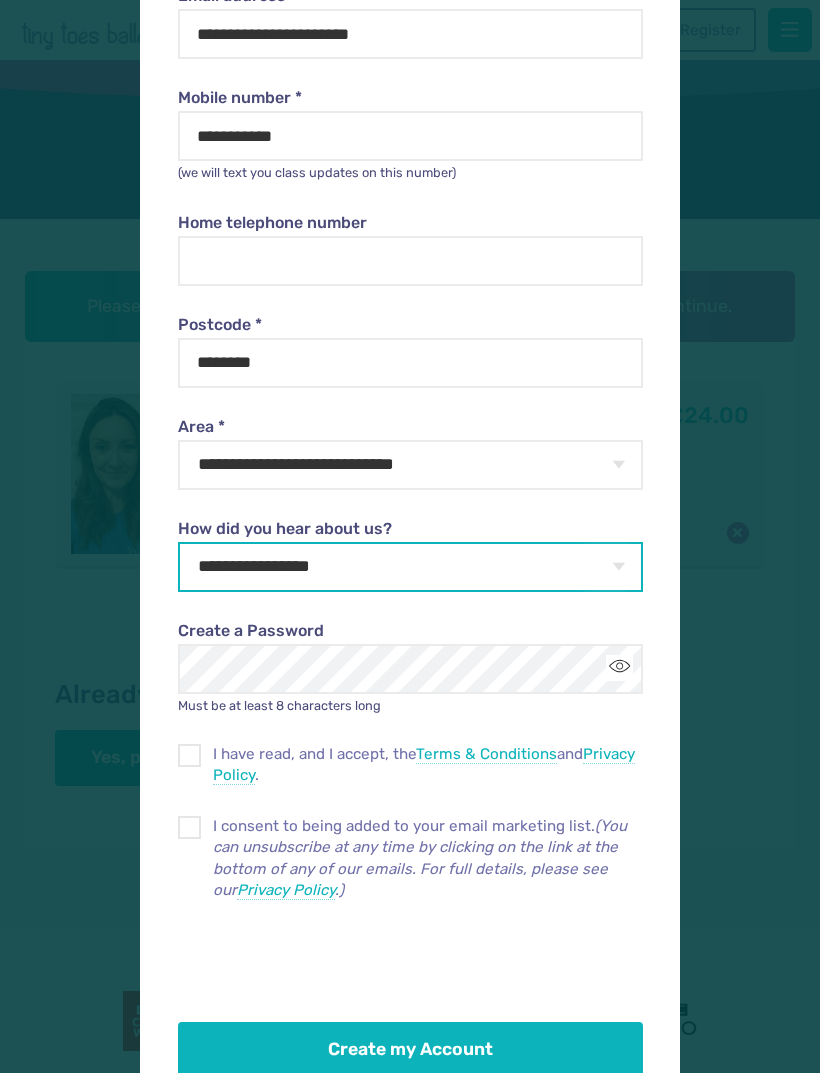 click on "**********" at bounding box center (410, 567) 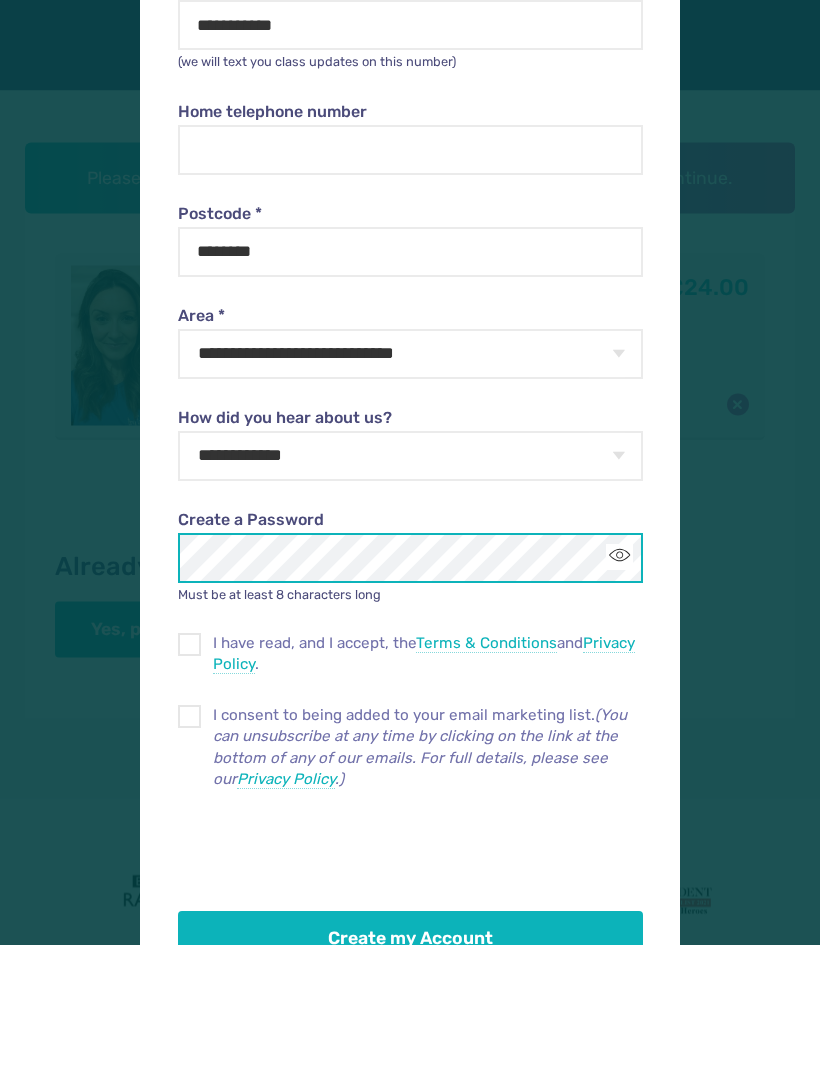 scroll, scrollTop: 266, scrollLeft: 0, axis: vertical 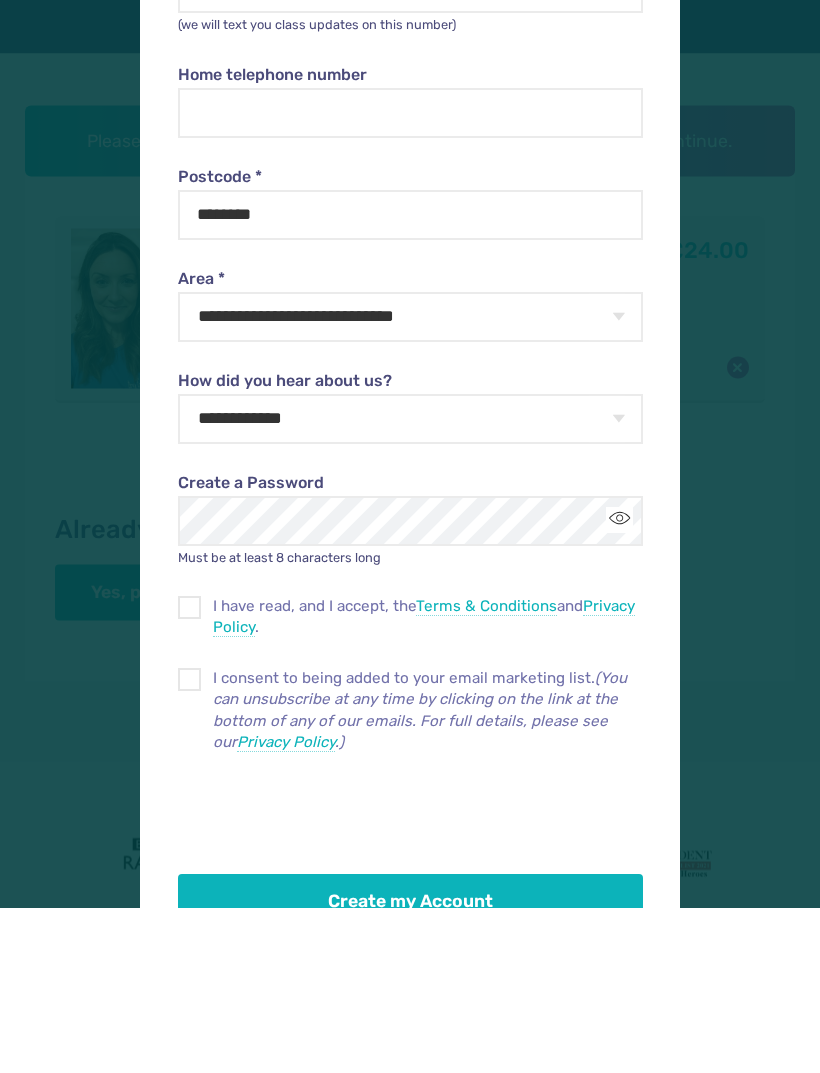 click on "I have read, and I accept, the
Terms & Conditions  and
Privacy Policy ." at bounding box center [410, 769] 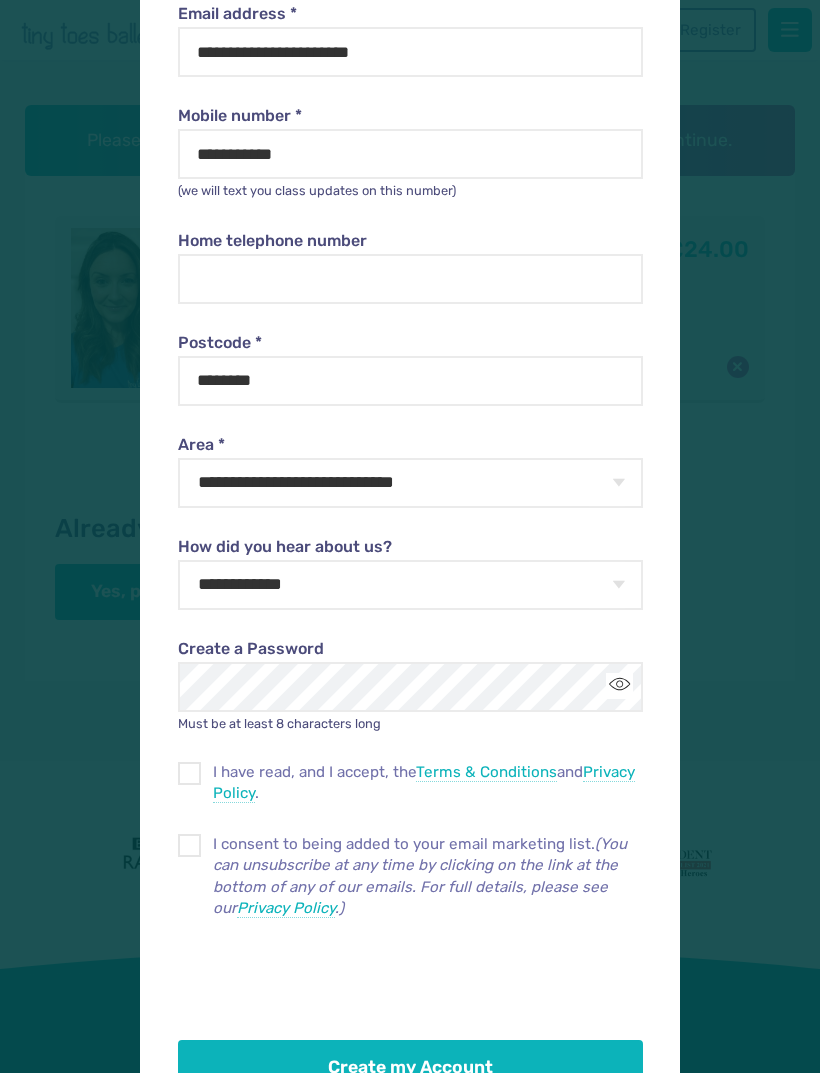 click at bounding box center [189, 773] 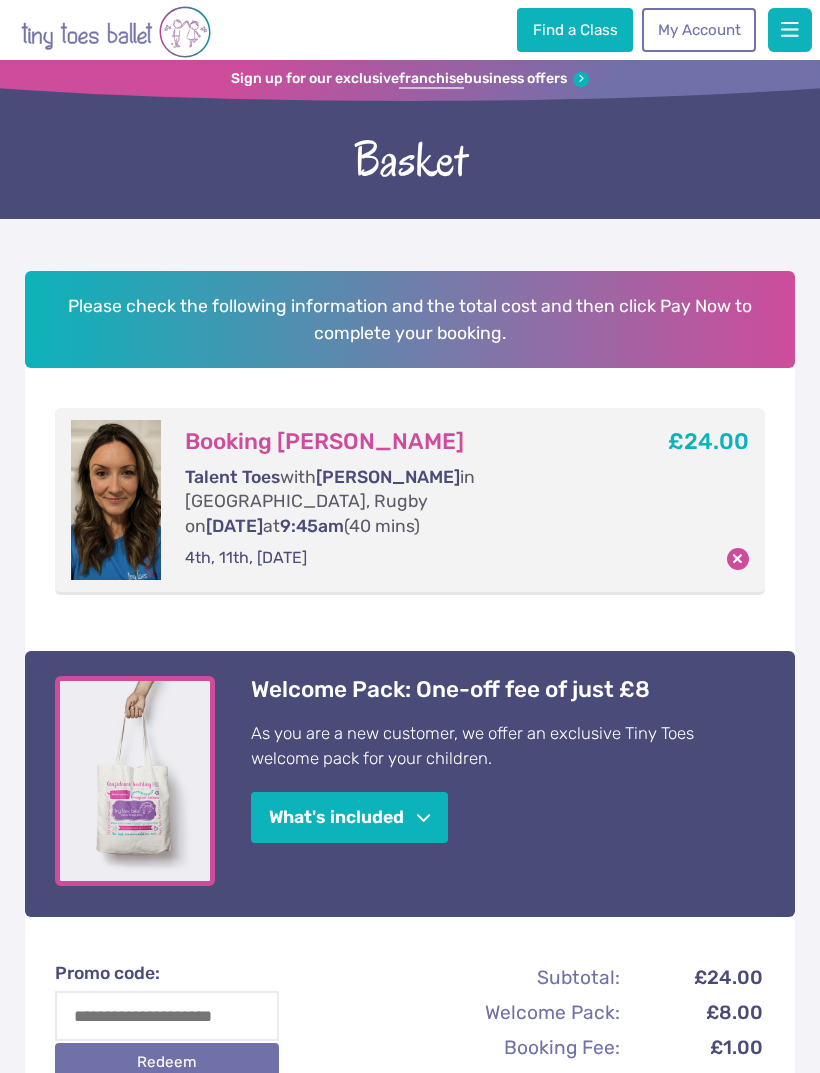 scroll, scrollTop: 0, scrollLeft: 0, axis: both 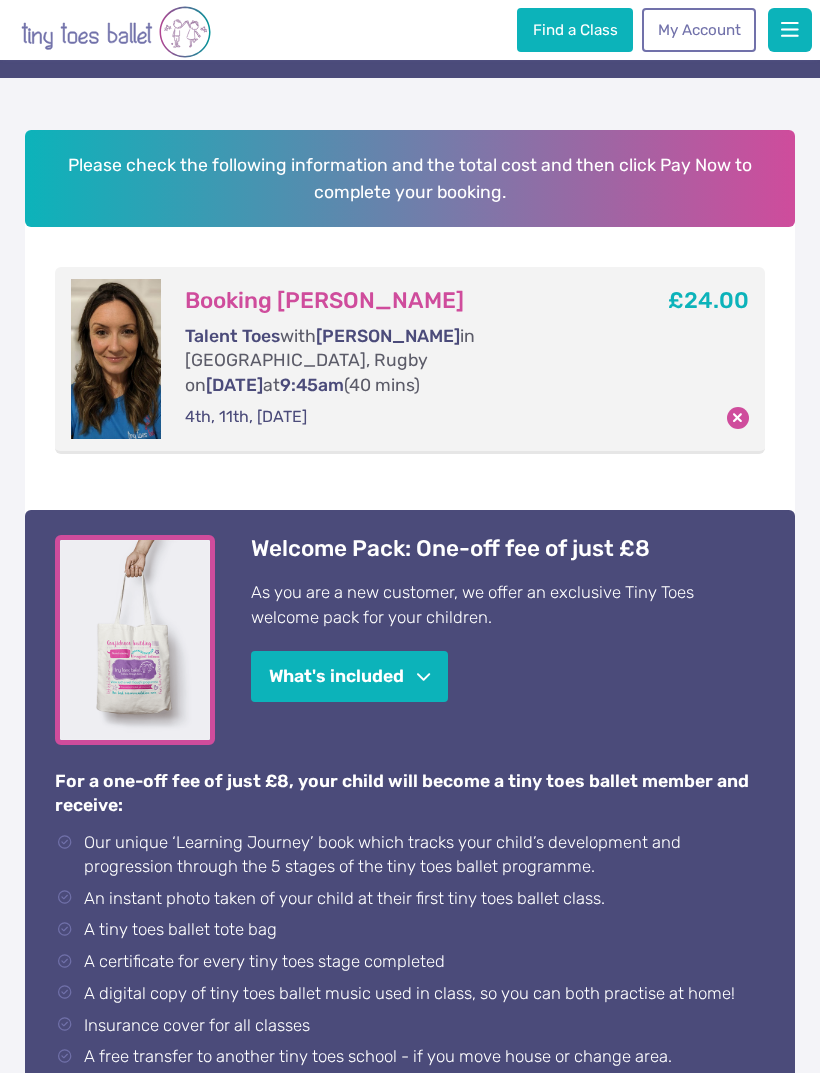 click on "What's included" at bounding box center [349, 676] 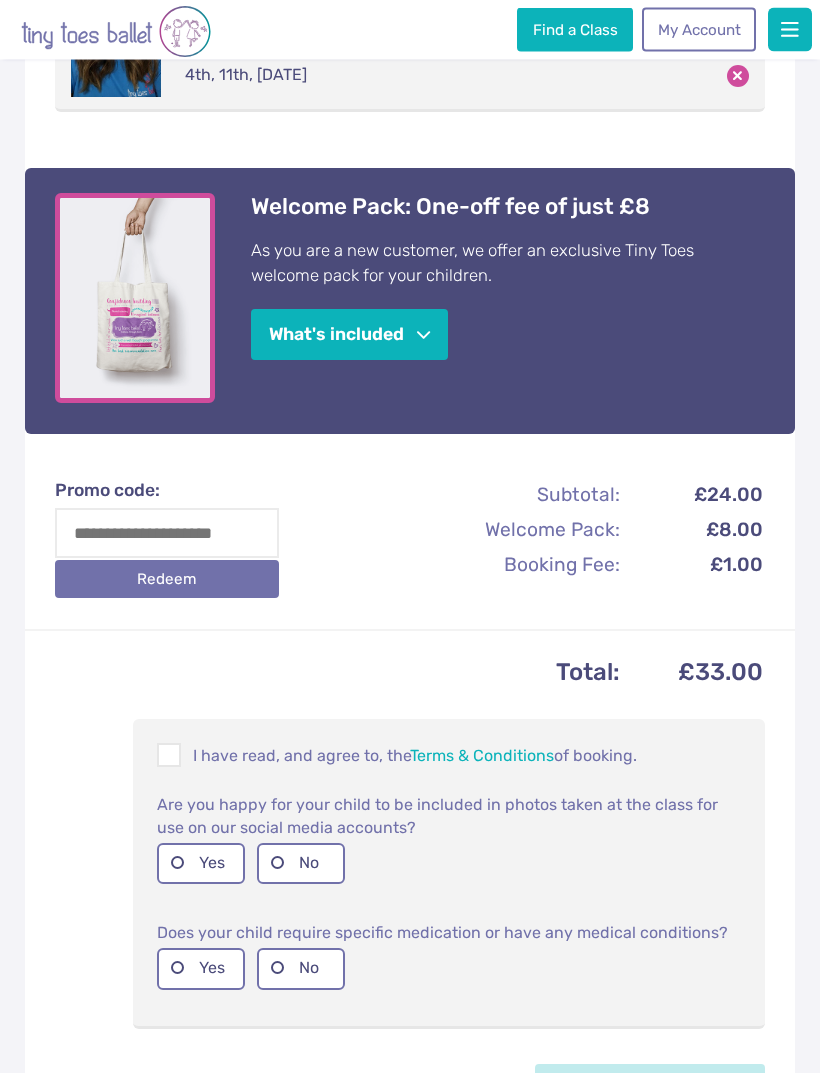 scroll, scrollTop: 483, scrollLeft: 0, axis: vertical 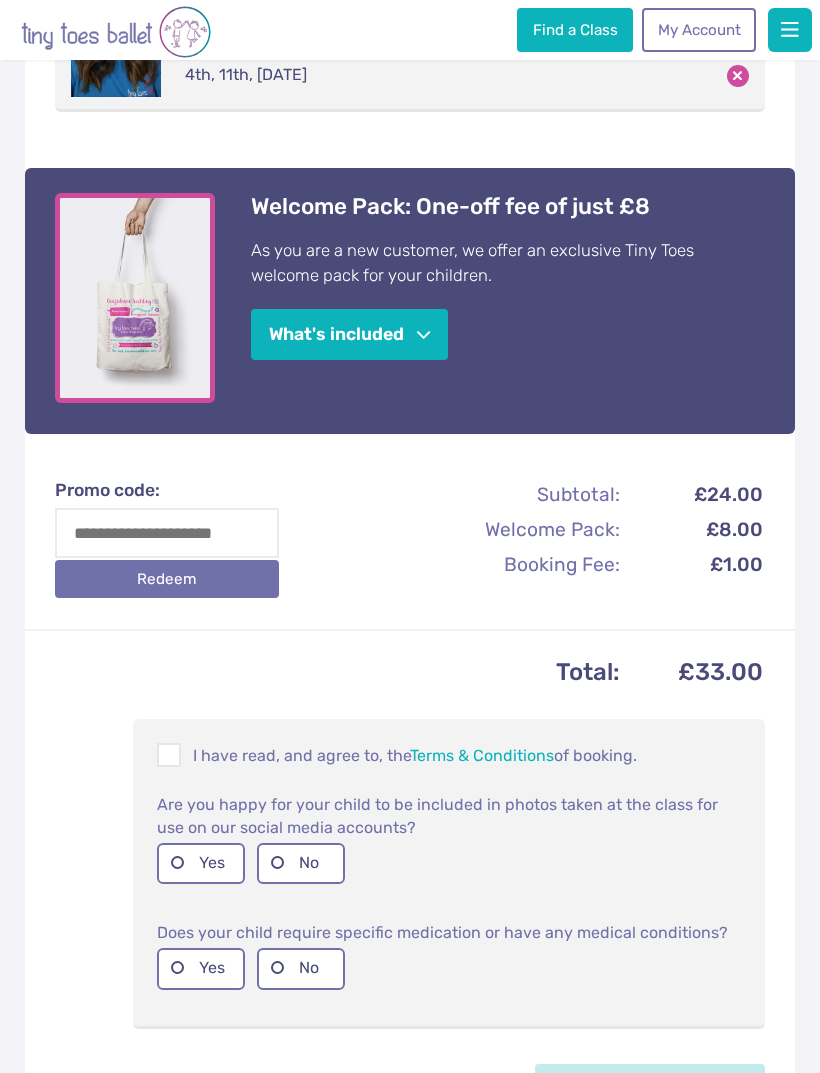 click at bounding box center (170, 758) 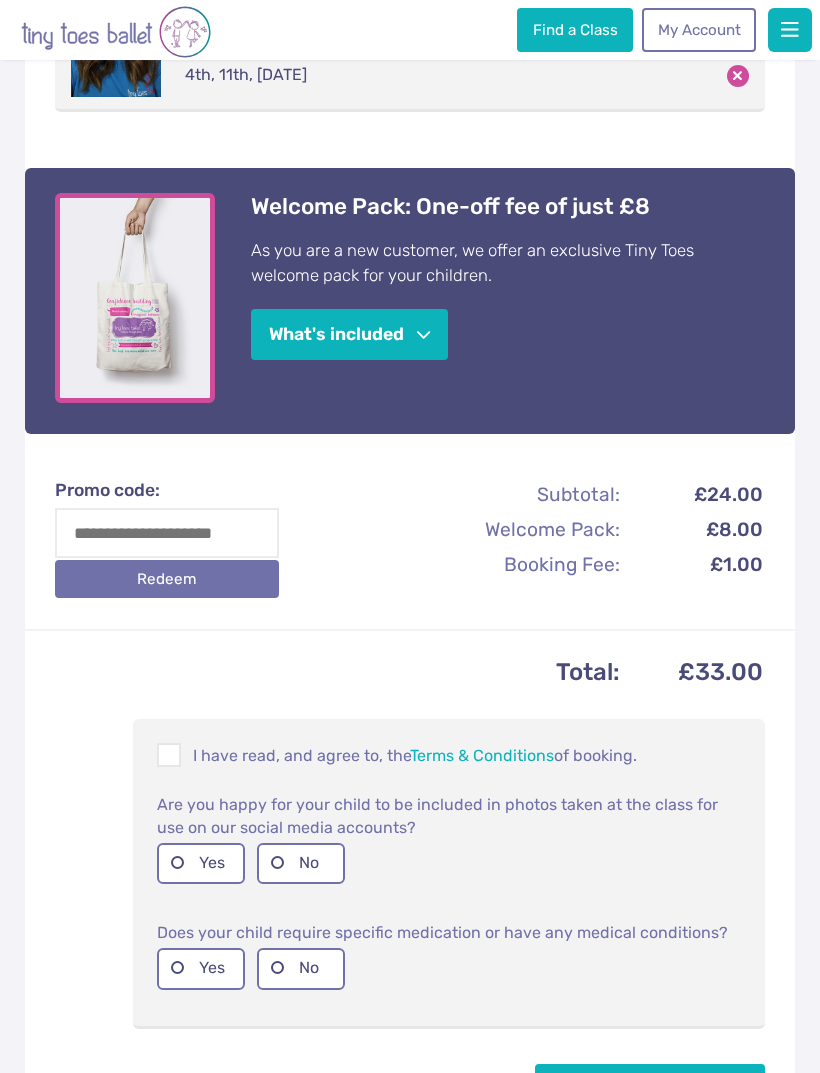 click on "What's included" at bounding box center (349, 334) 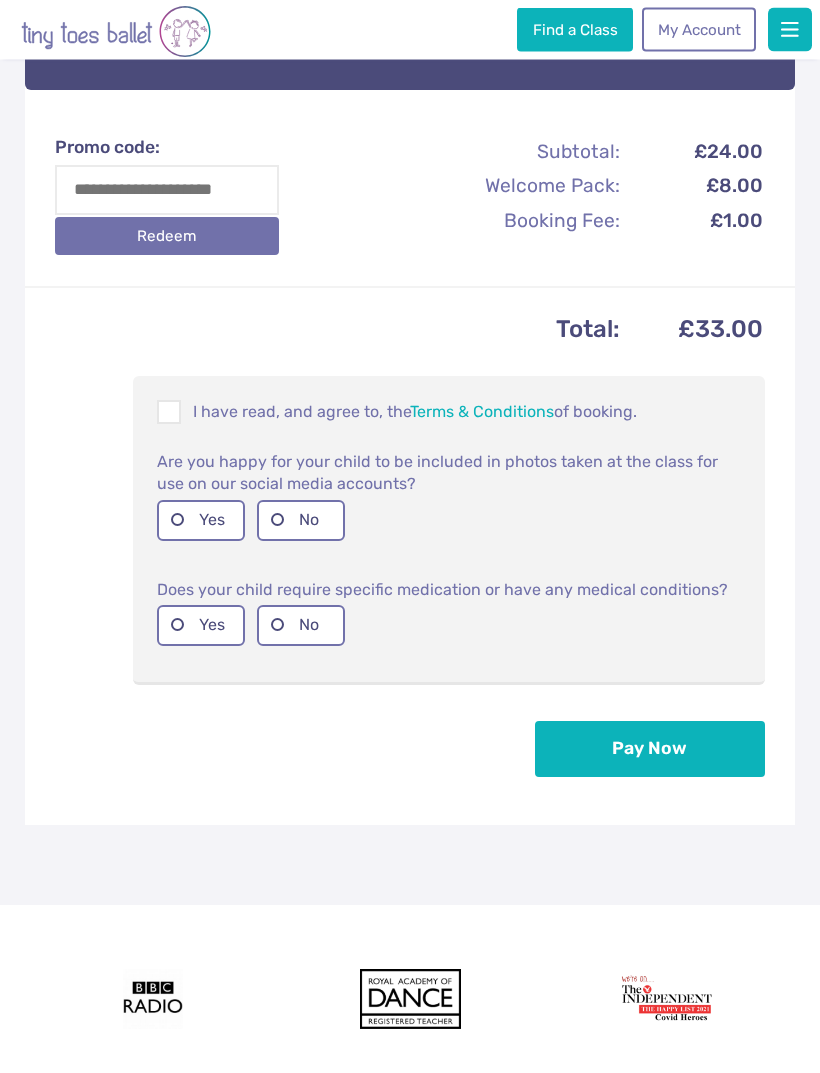 scroll, scrollTop: 1160, scrollLeft: 0, axis: vertical 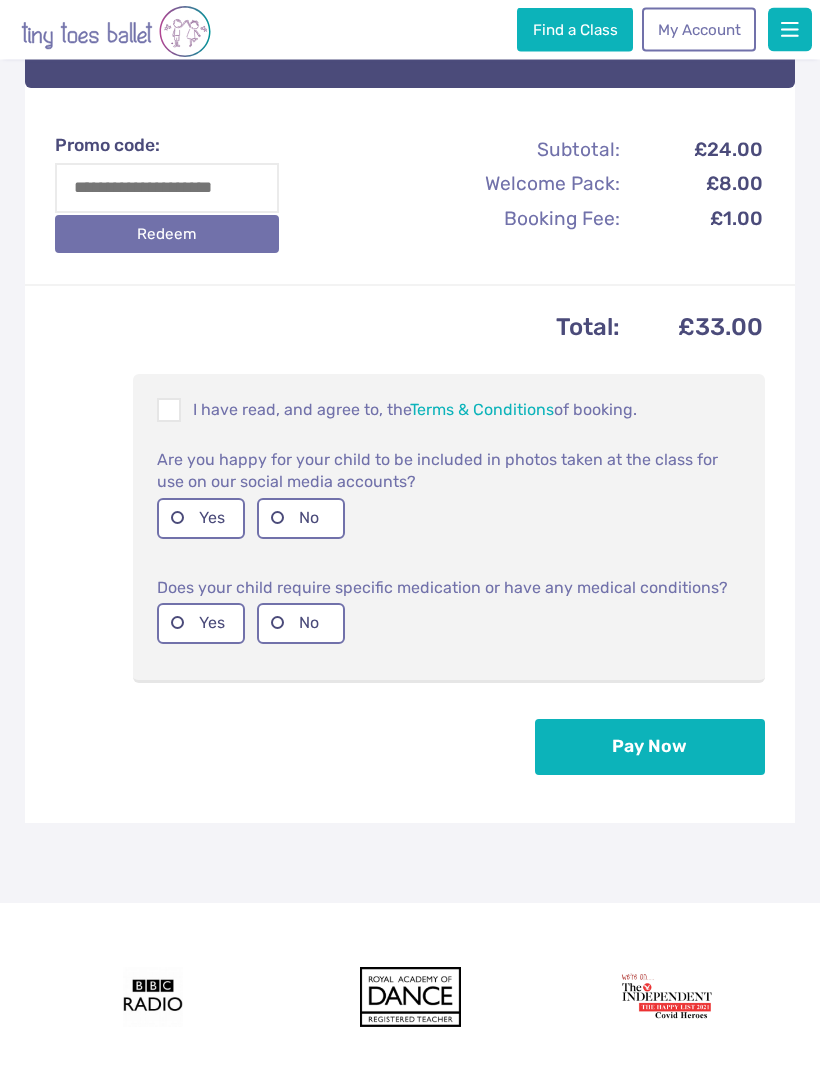 click on "Pay Now" at bounding box center [650, 748] 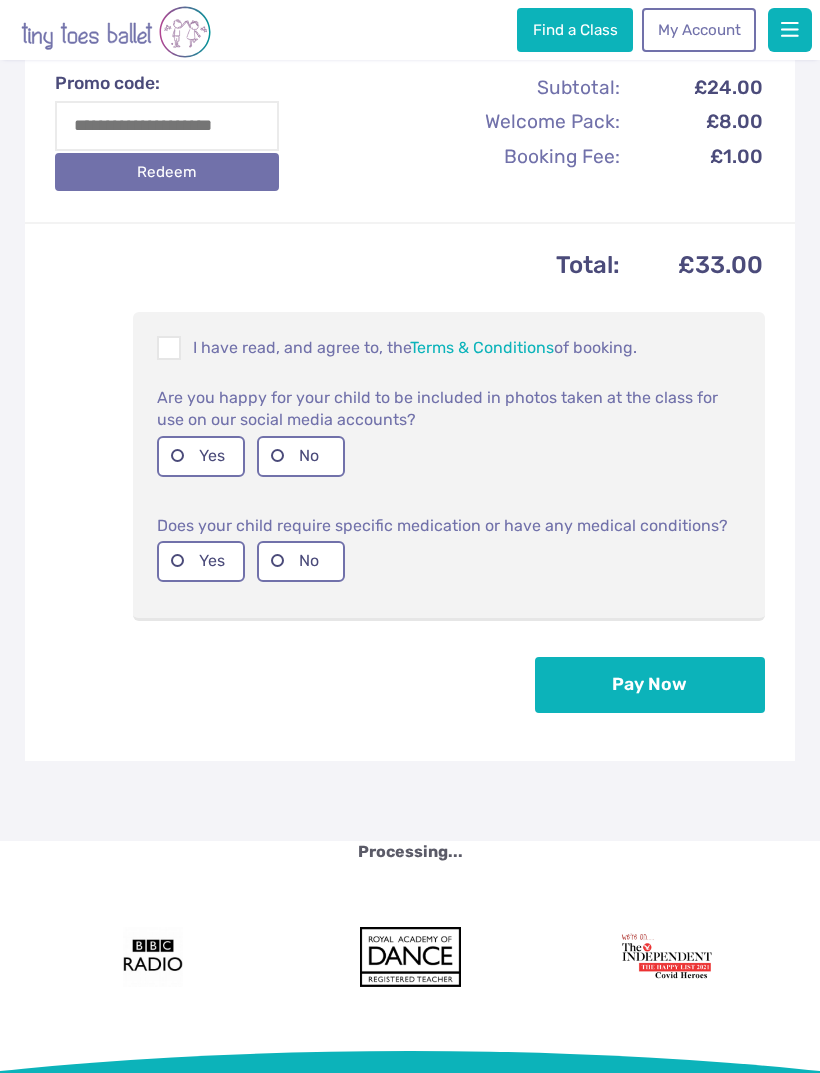scroll, scrollTop: 1225, scrollLeft: 0, axis: vertical 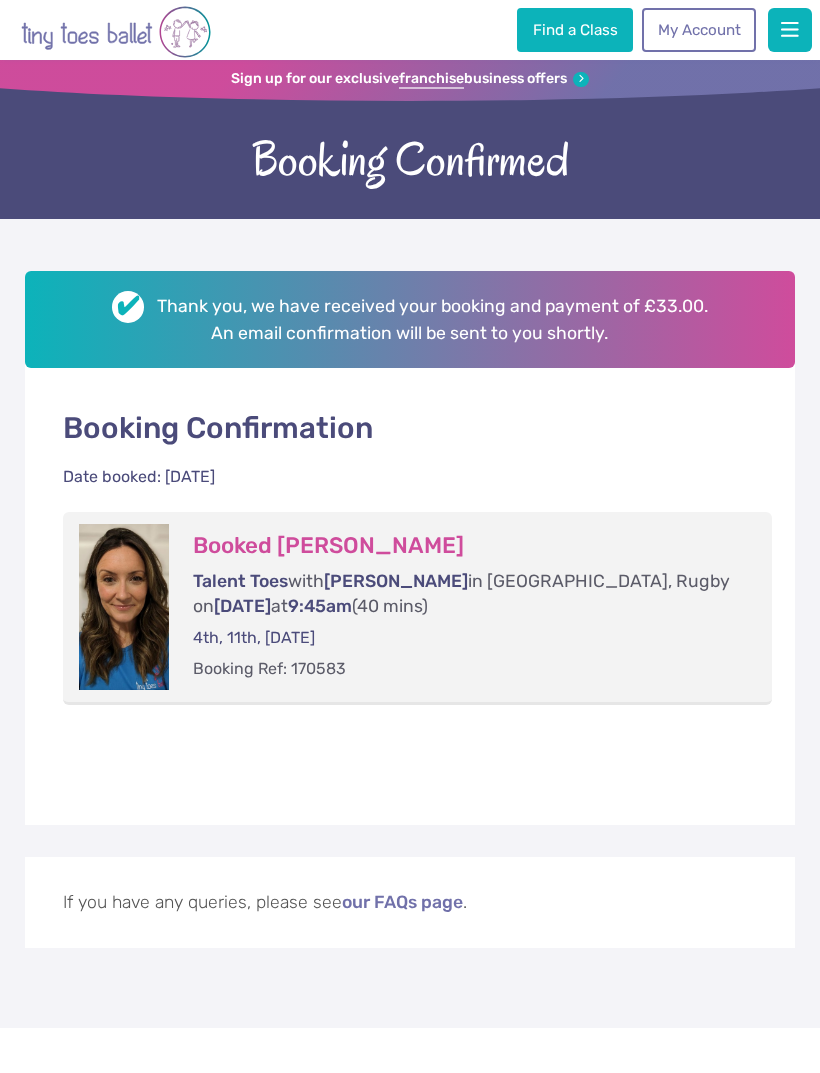 click on "Talent Toes" at bounding box center (240, 581) 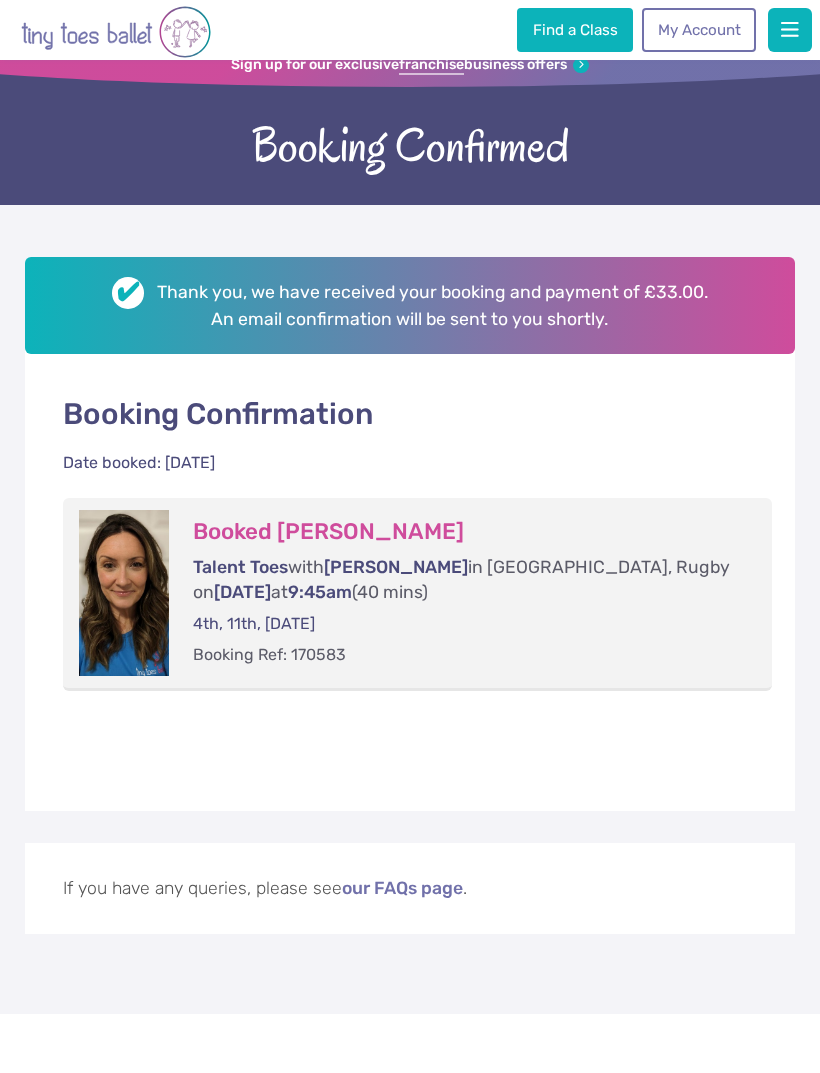 scroll, scrollTop: 0, scrollLeft: 0, axis: both 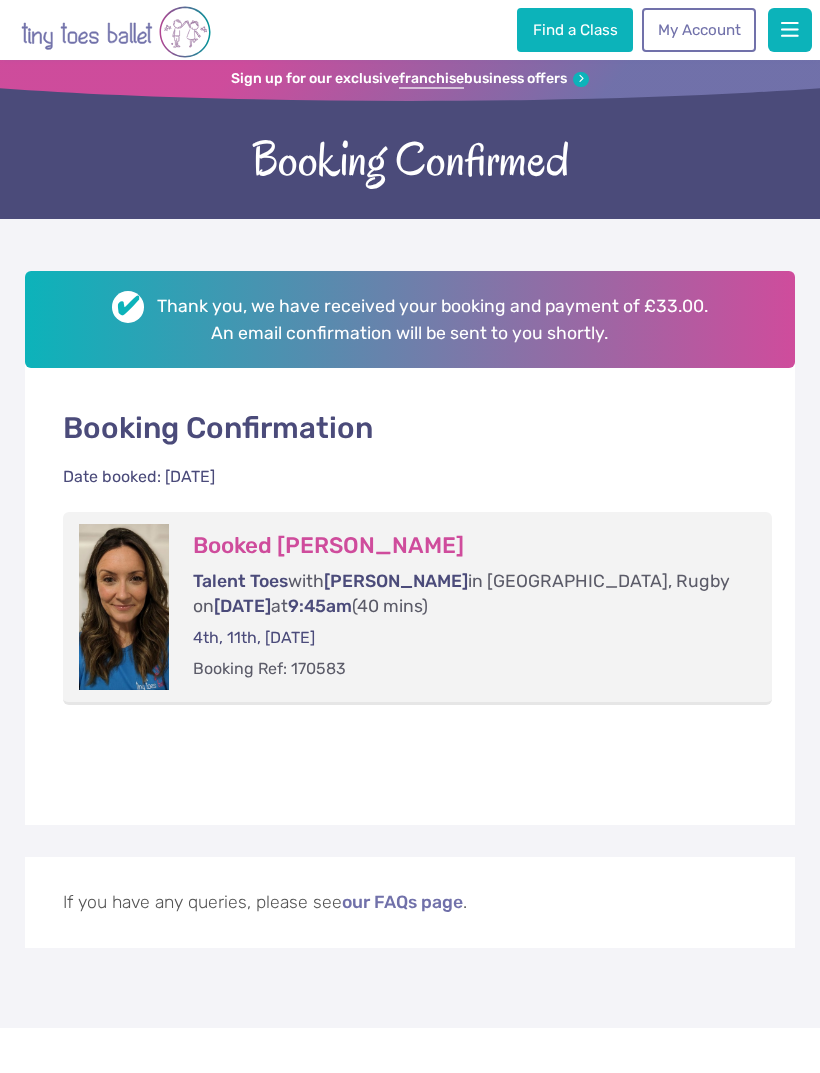 click on "our FAQs page" at bounding box center [402, 904] 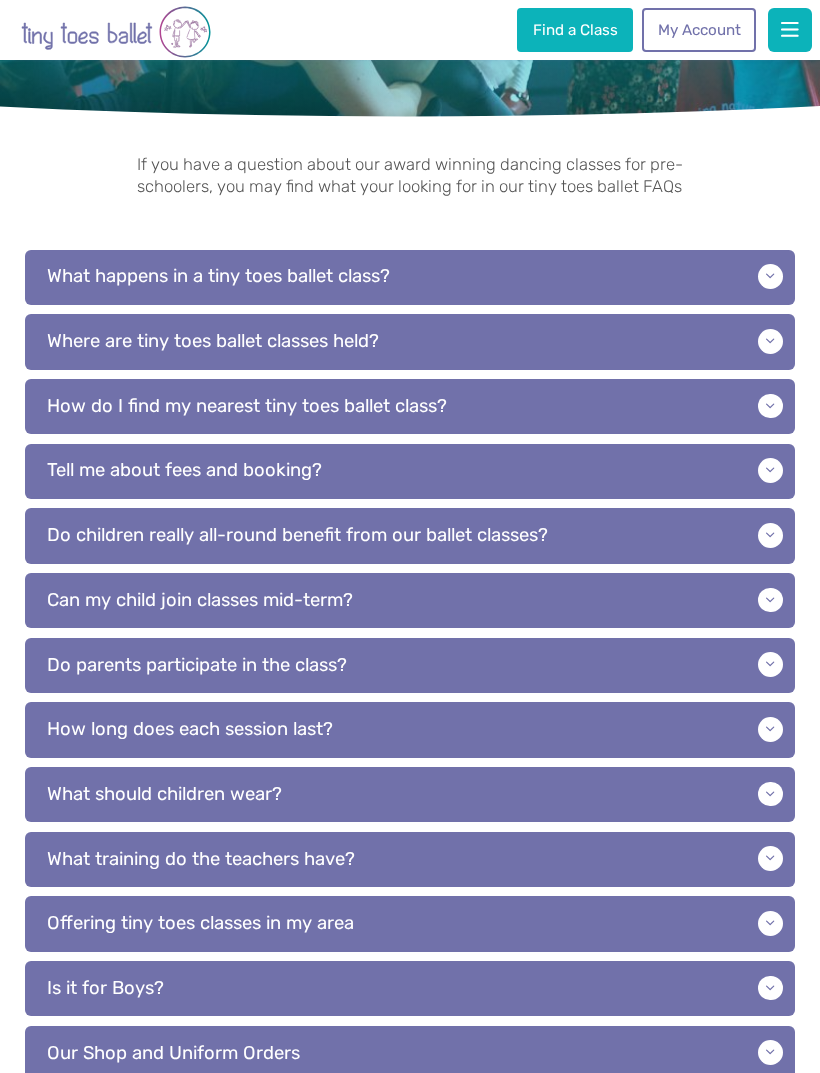 scroll, scrollTop: 341, scrollLeft: 0, axis: vertical 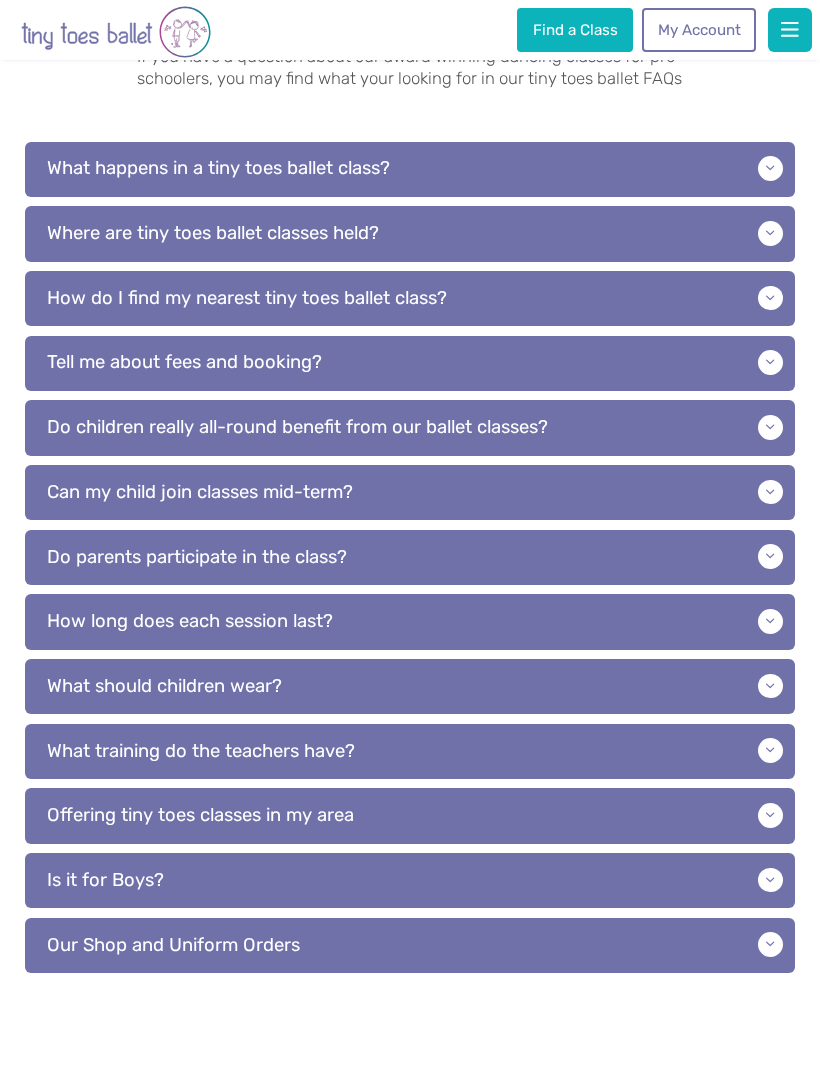 click on "What should children wear?" at bounding box center [410, 686] 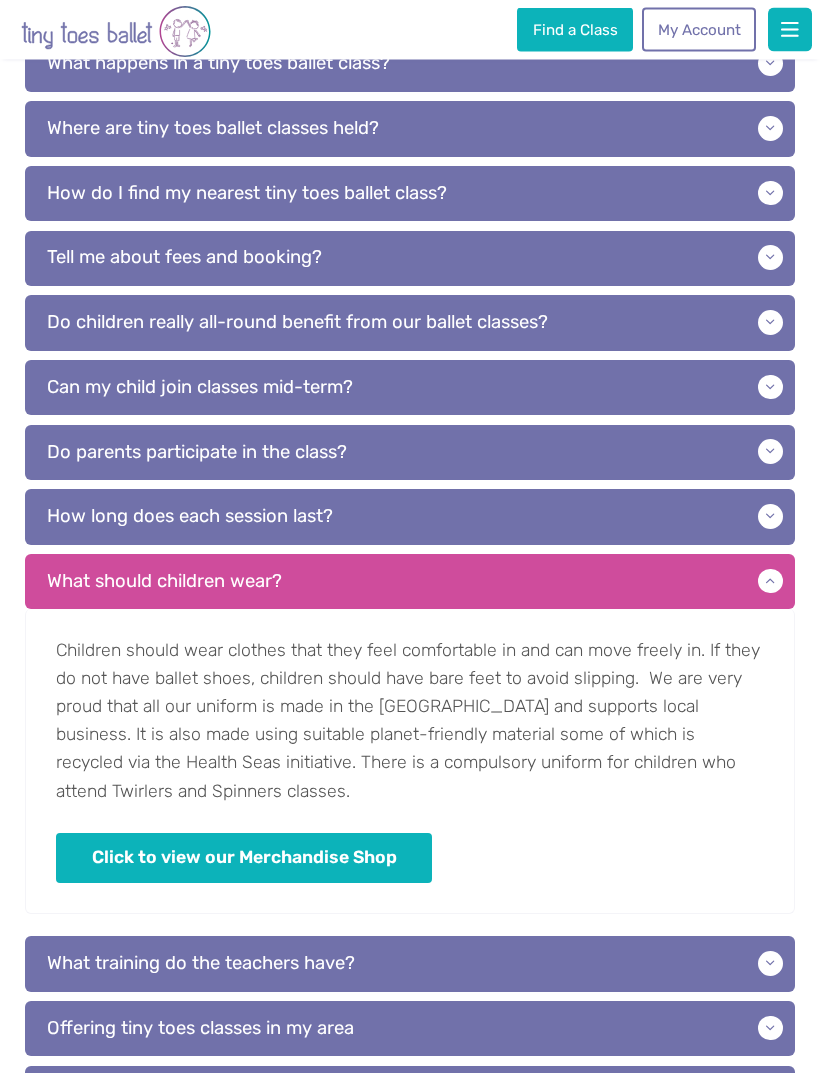 scroll, scrollTop: 446, scrollLeft: 0, axis: vertical 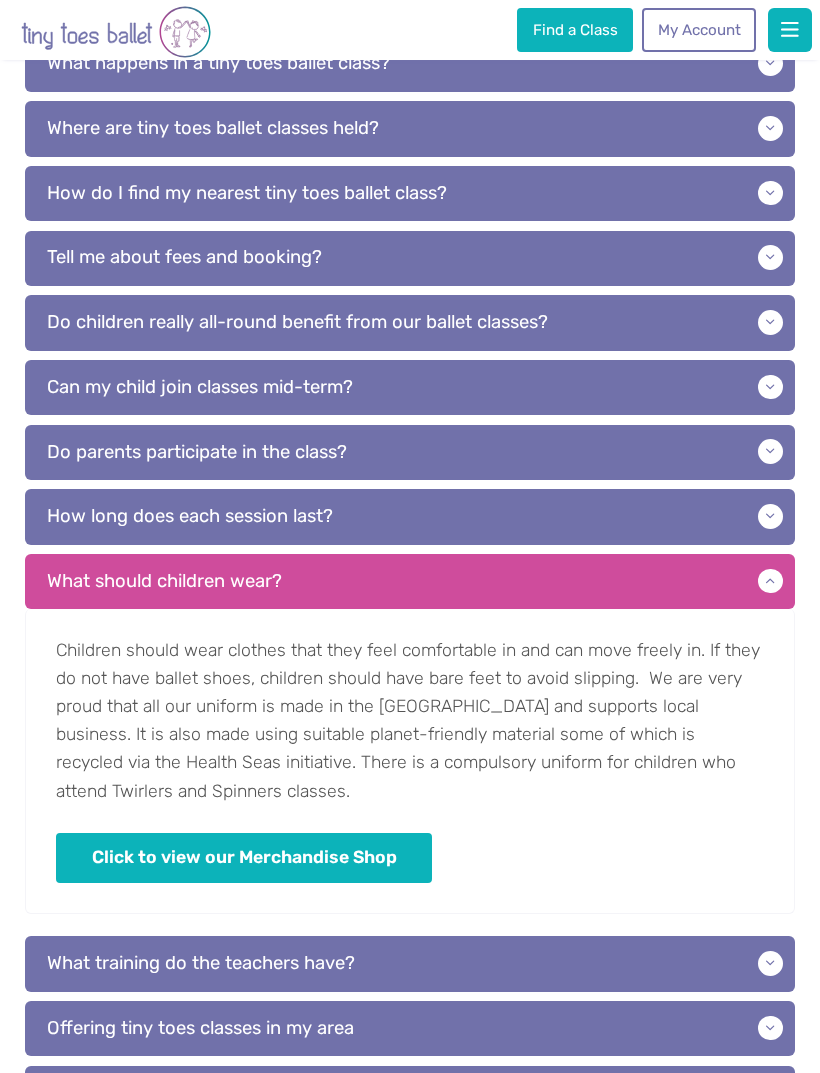 click on "Click to view our Merchandise Shop" at bounding box center (244, 858) 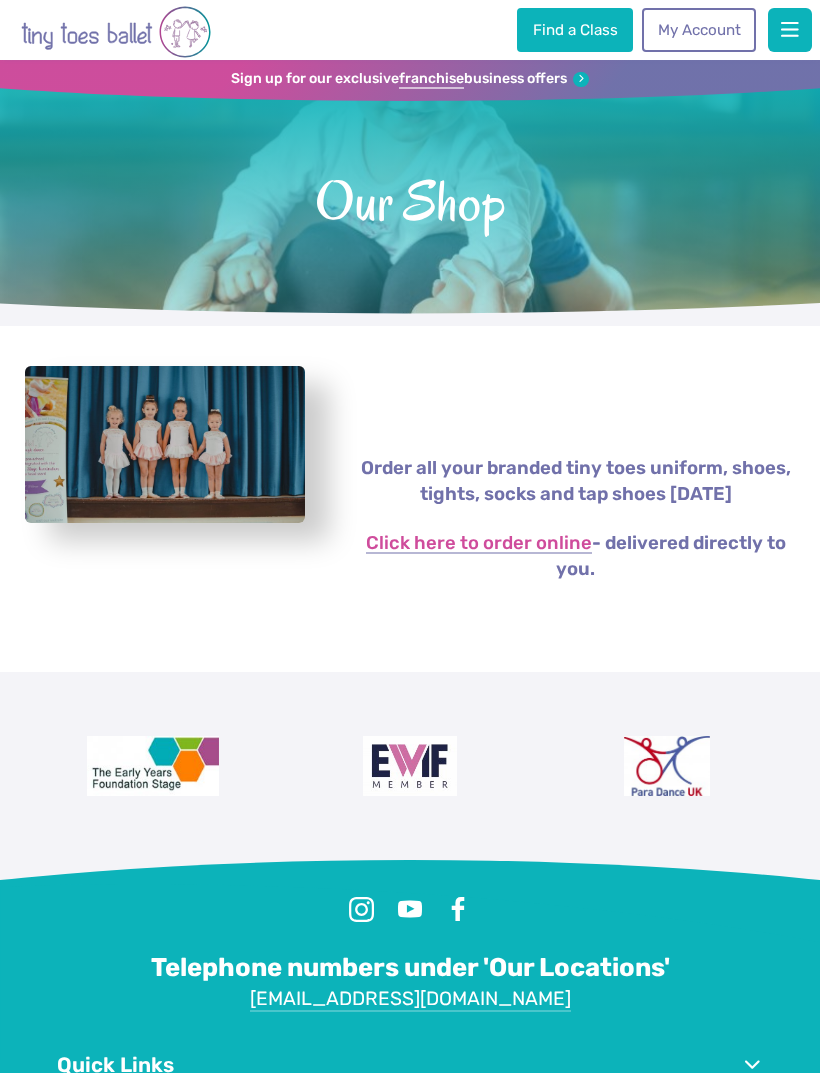 scroll, scrollTop: 0, scrollLeft: 0, axis: both 